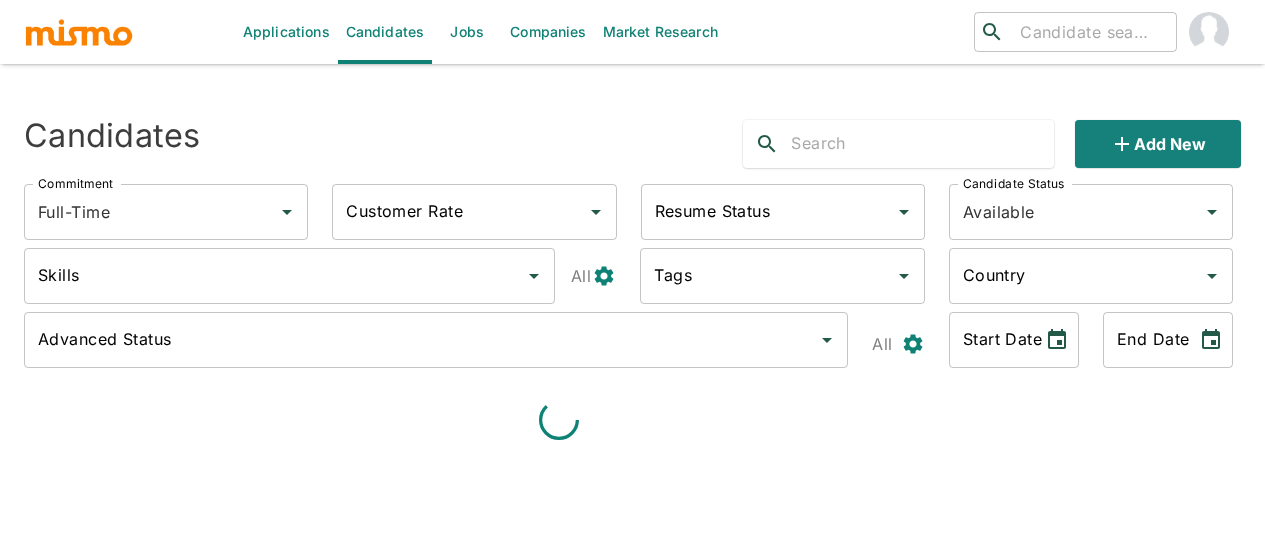 scroll, scrollTop: 0, scrollLeft: 0, axis: both 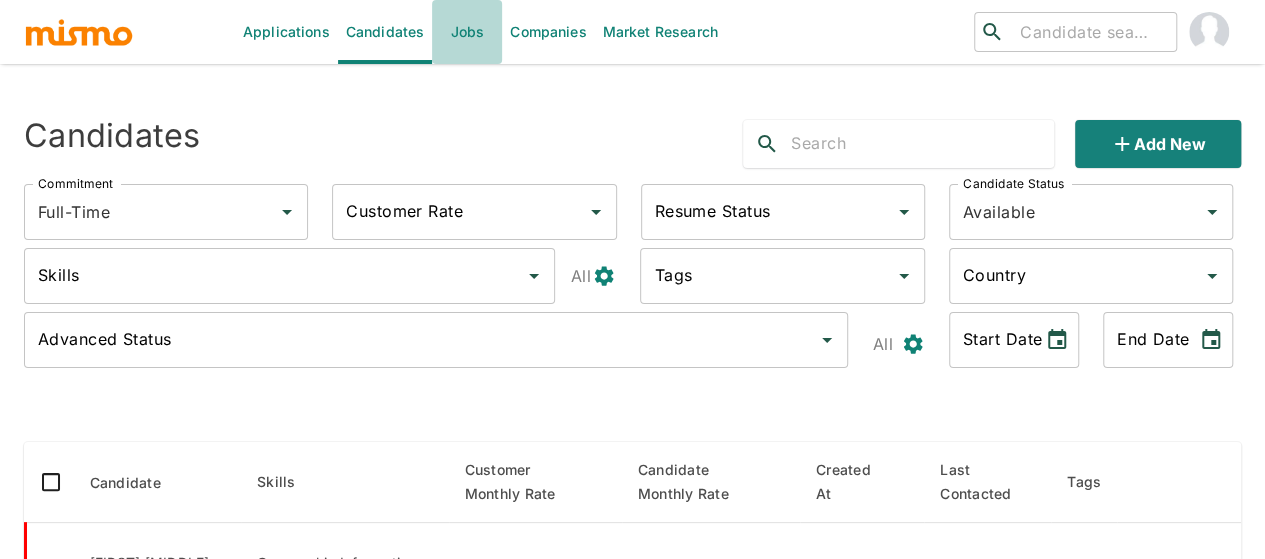 click on "Jobs" at bounding box center [467, 32] 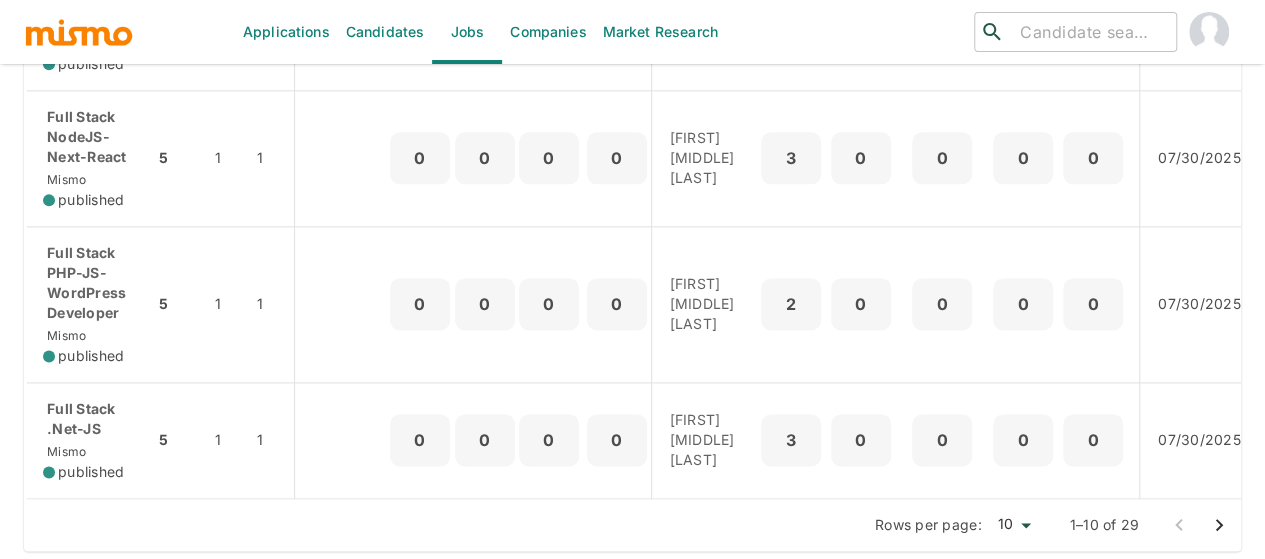 scroll, scrollTop: 1235, scrollLeft: 0, axis: vertical 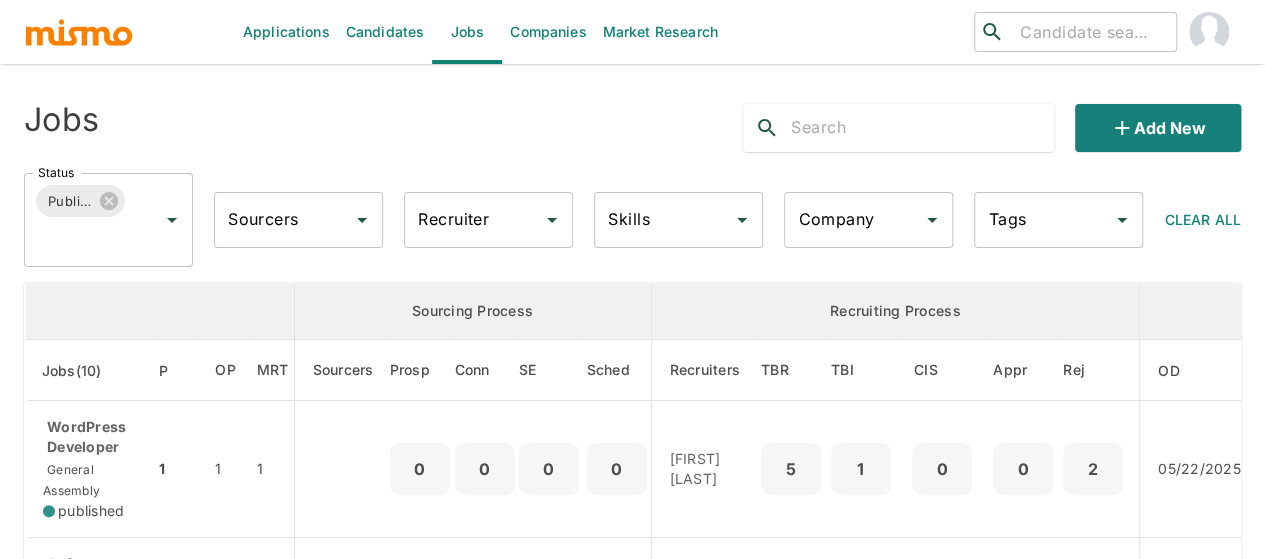 click on "Recruiter" at bounding box center [473, 220] 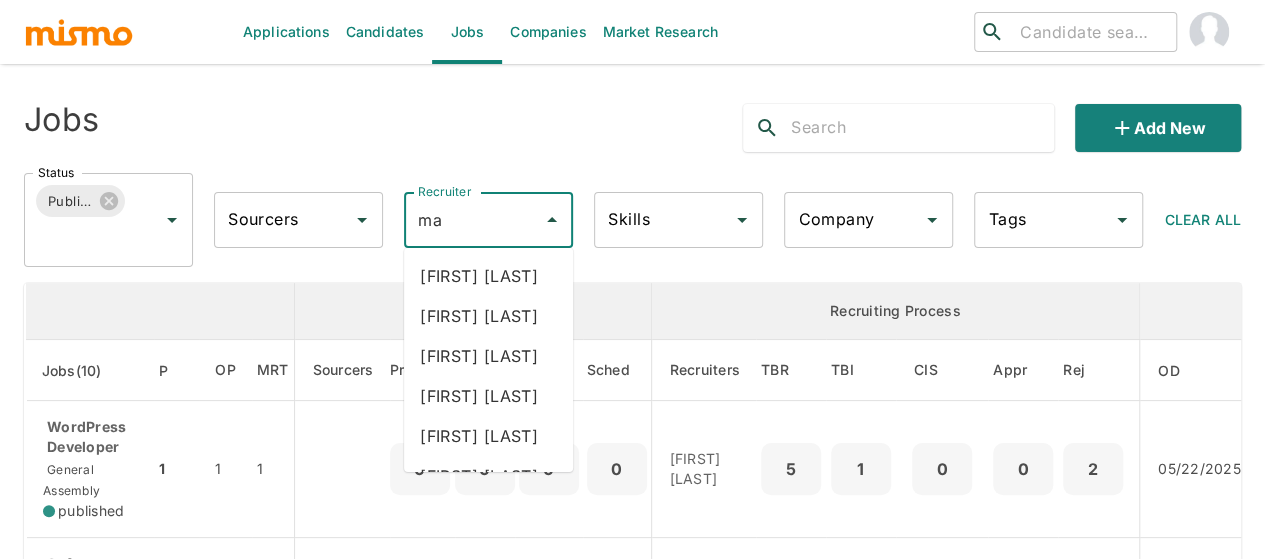 type on "mai" 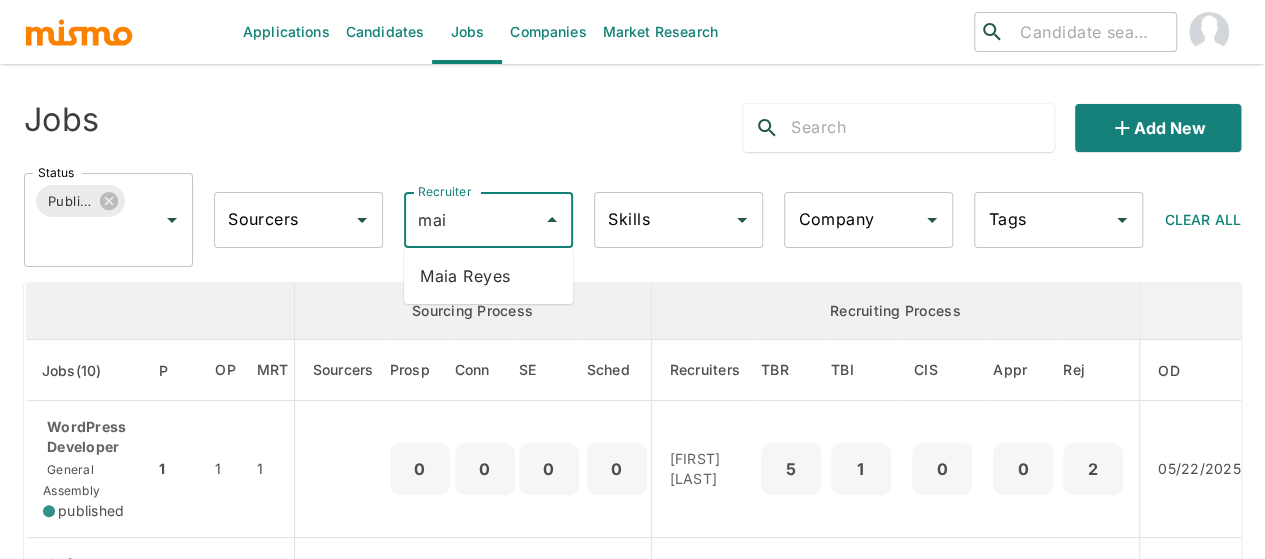drag, startPoint x: 506, startPoint y: 265, endPoint x: 372, endPoint y: 278, distance: 134.62912 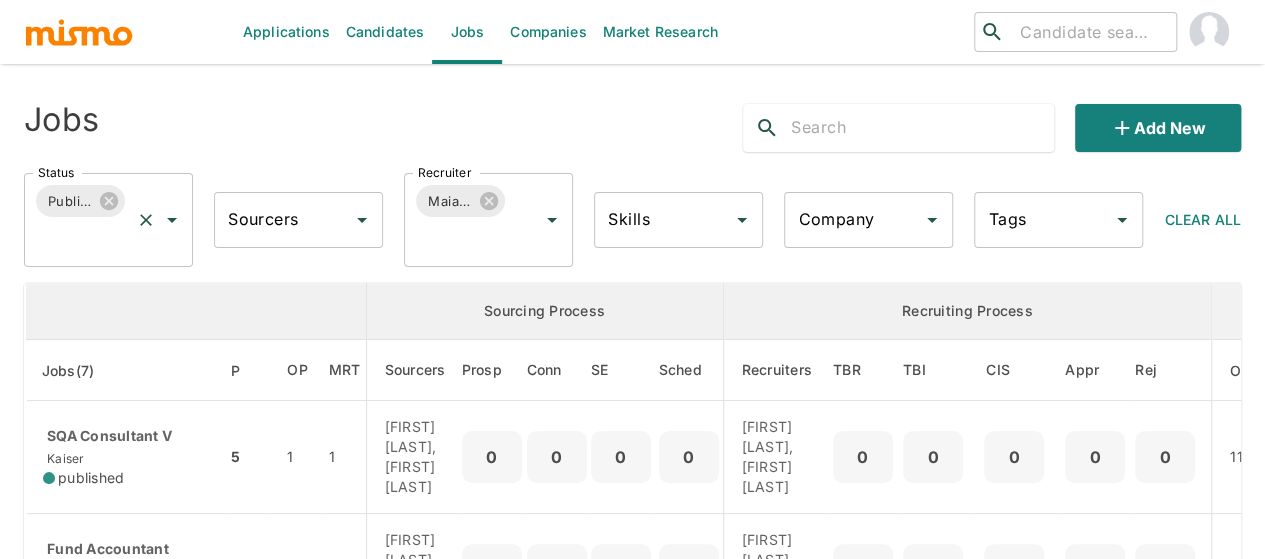 drag, startPoint x: 163, startPoint y: 228, endPoint x: 169, endPoint y: 219, distance: 10.816654 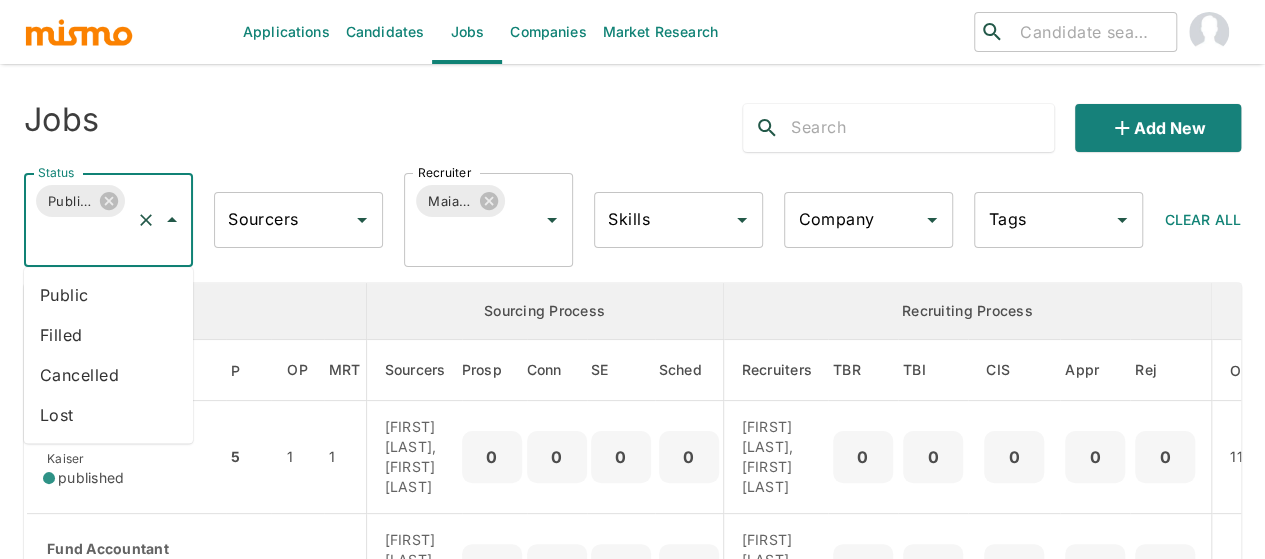 click on "Public" at bounding box center [108, 295] 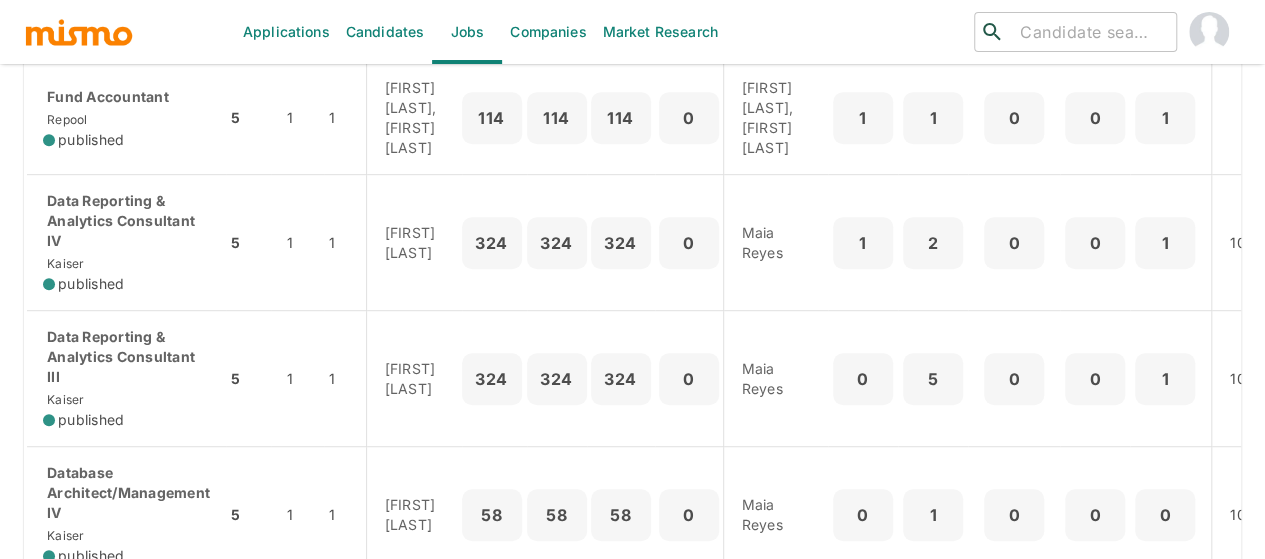 scroll, scrollTop: 500, scrollLeft: 0, axis: vertical 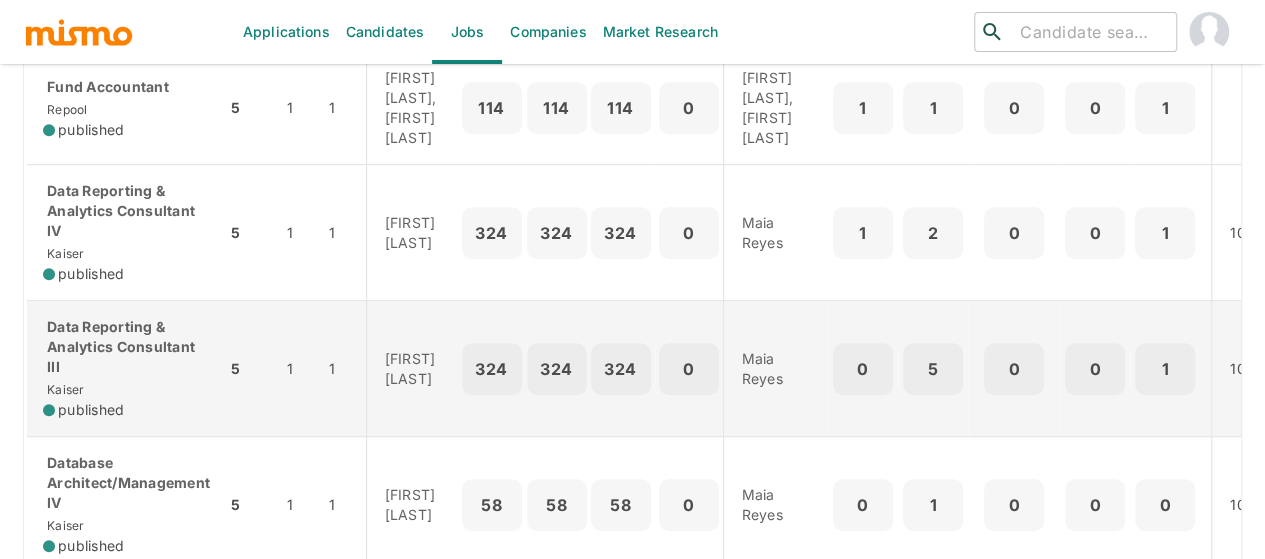 click on "Data Reporting &  Analytics Consultant III" at bounding box center (126, 347) 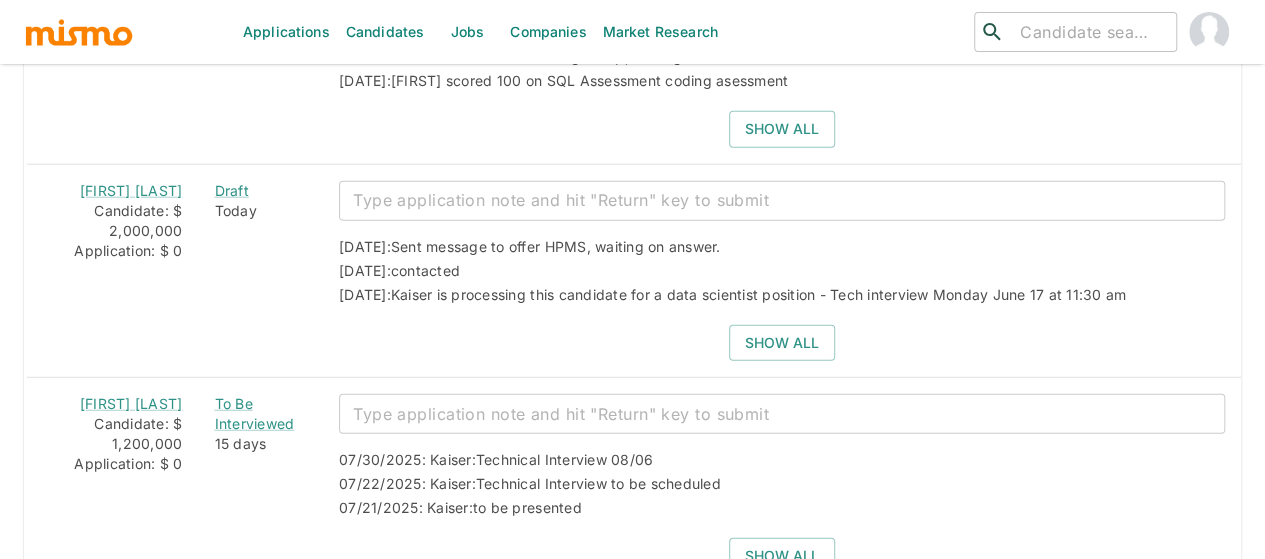 scroll, scrollTop: 2520, scrollLeft: 0, axis: vertical 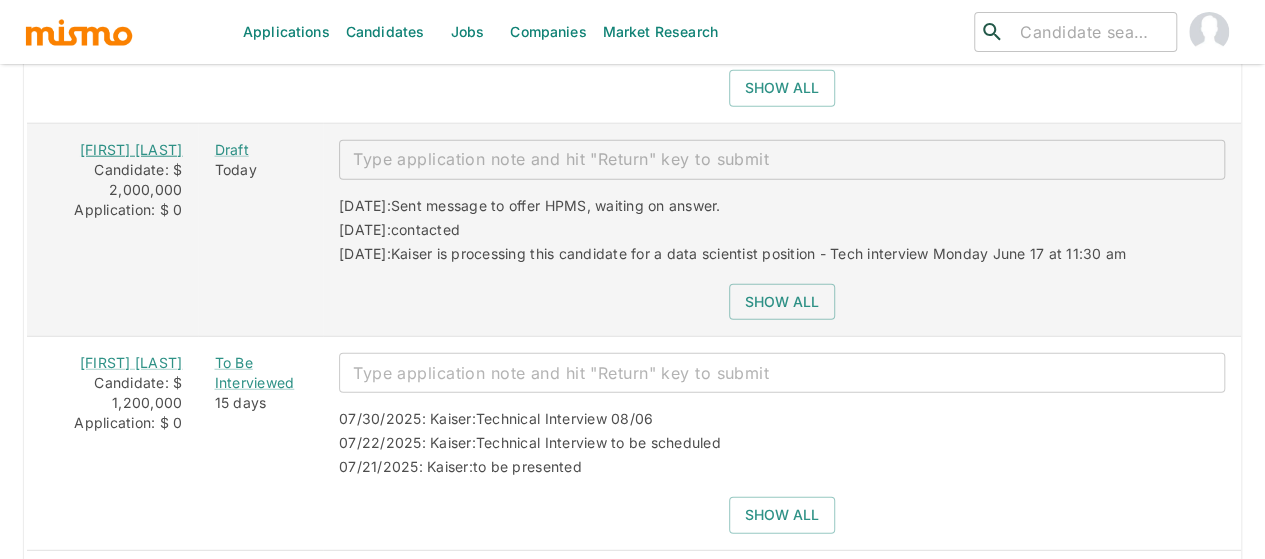 click on "[FIRST] [LAST]" at bounding box center (131, 149) 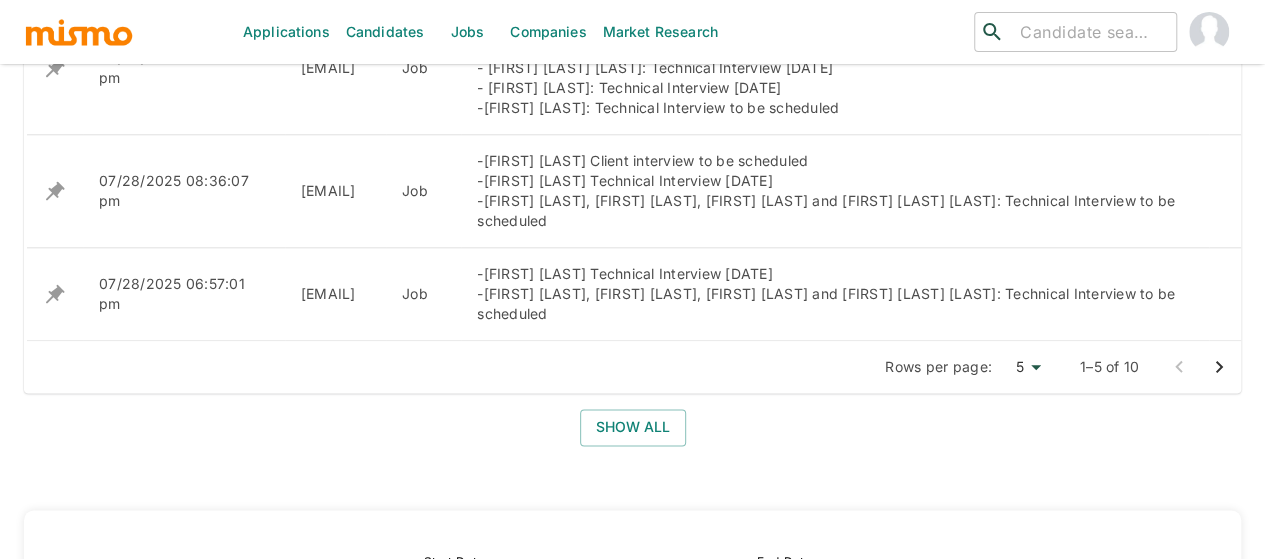 scroll, scrollTop: 1020, scrollLeft: 0, axis: vertical 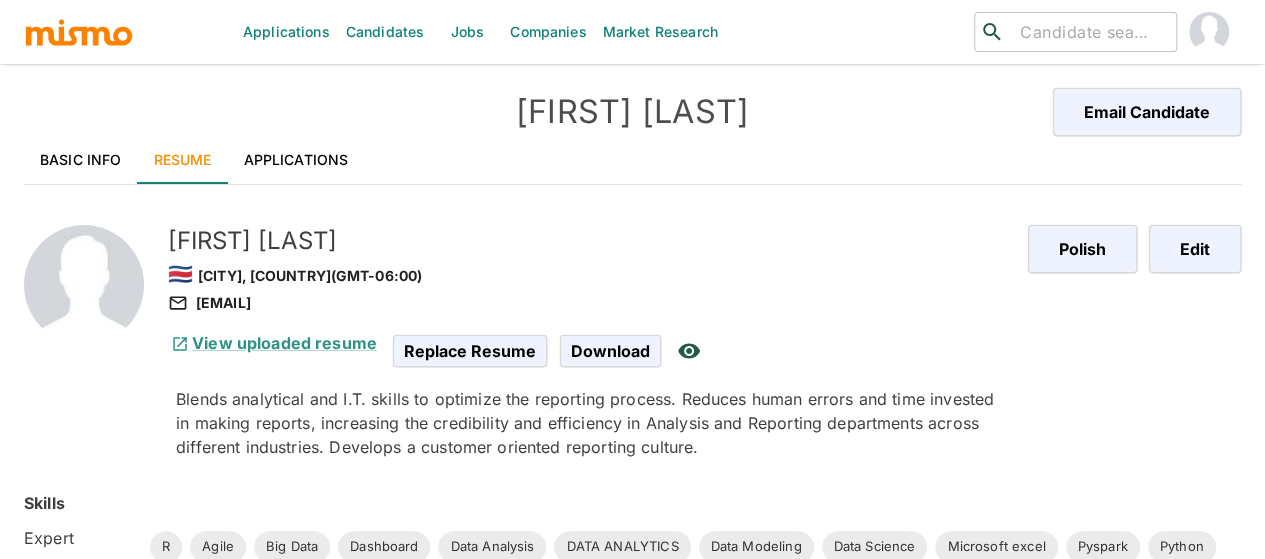 click on "Basic Info" at bounding box center [81, 160] 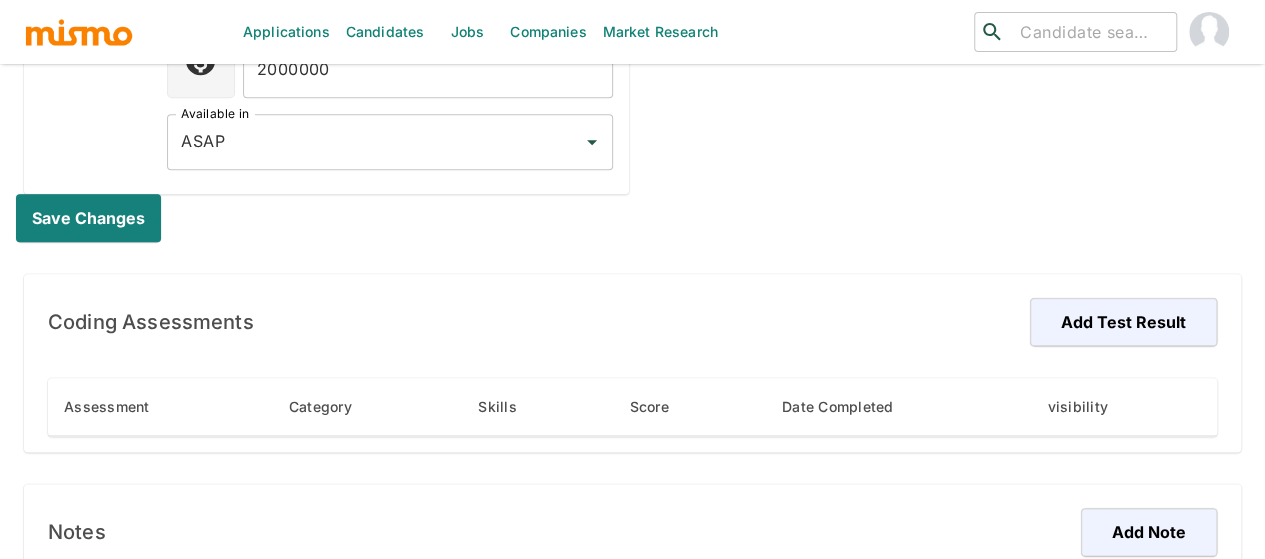 scroll, scrollTop: 1400, scrollLeft: 0, axis: vertical 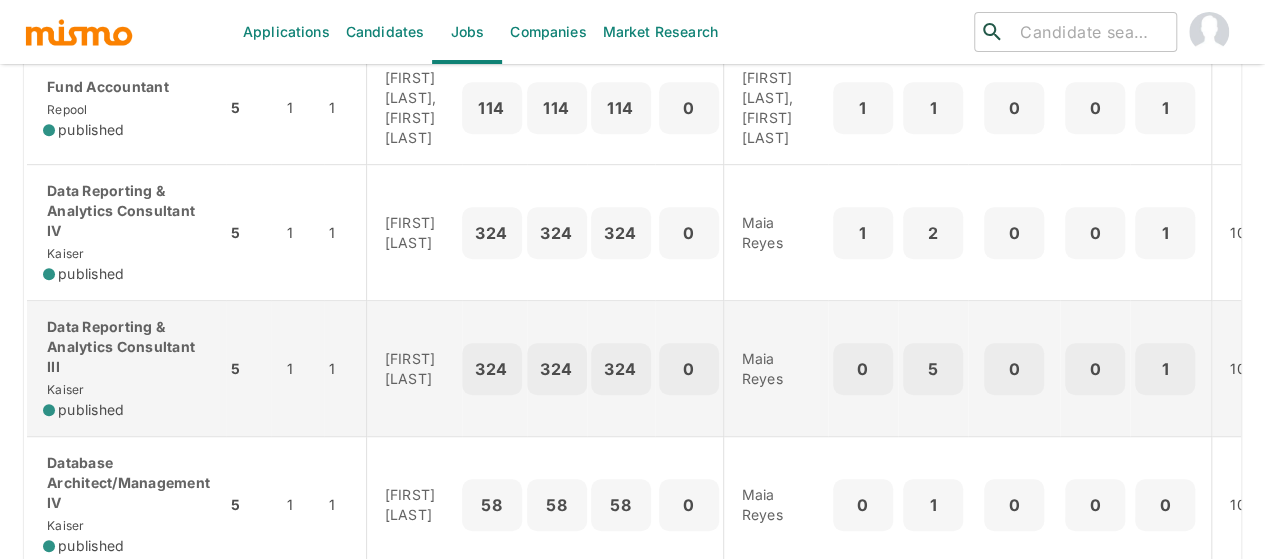 click on "Data Reporting &  Analytics Consultant III" at bounding box center (126, 347) 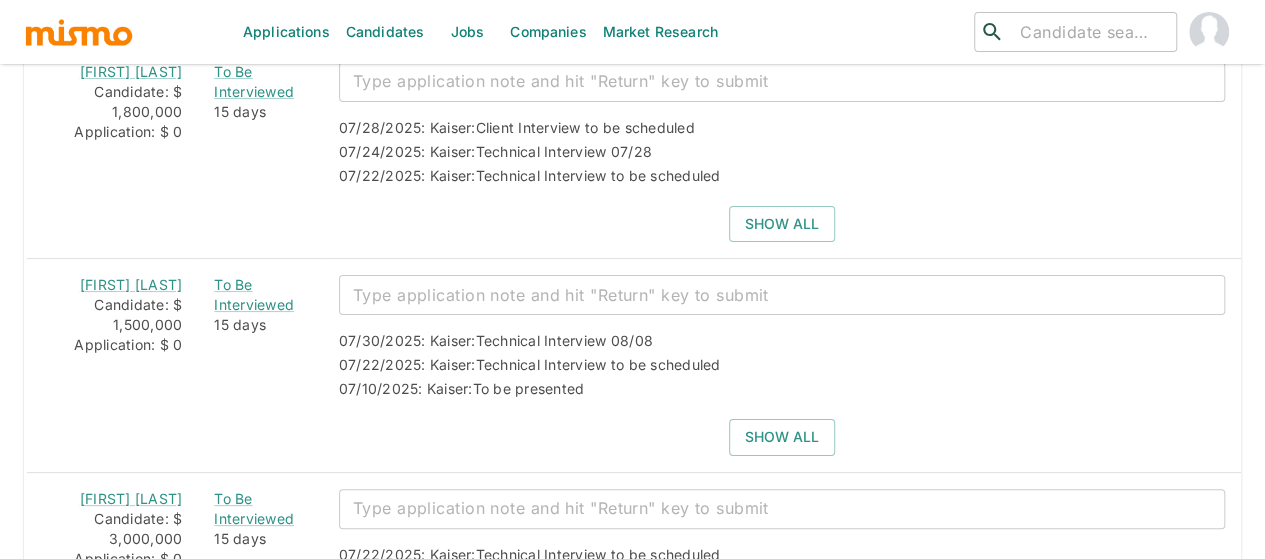 scroll, scrollTop: 4088, scrollLeft: 0, axis: vertical 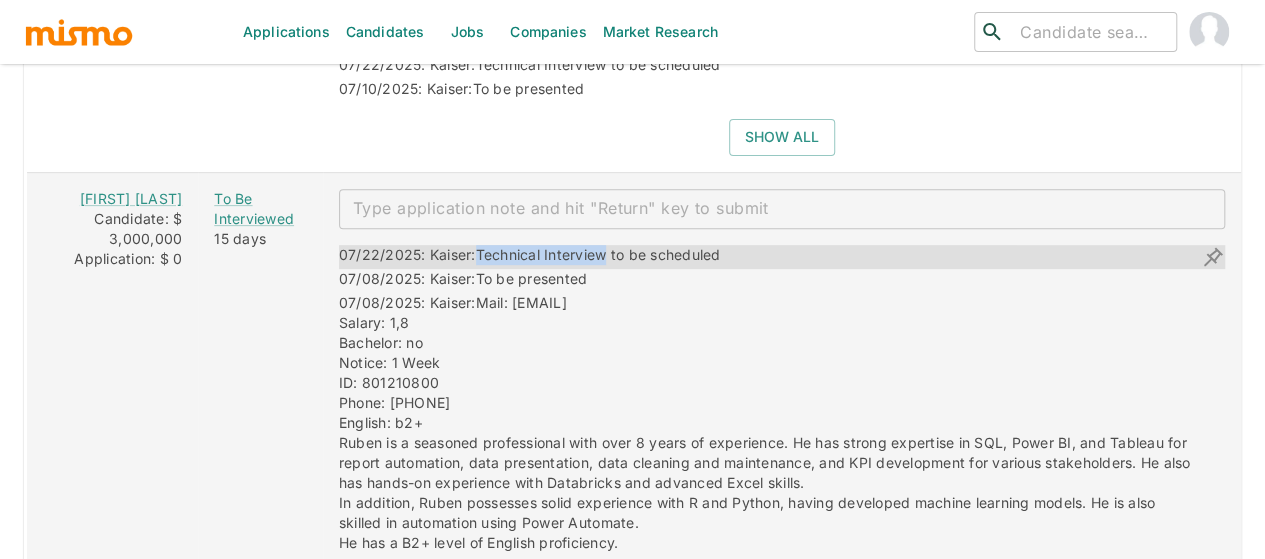 drag, startPoint x: 608, startPoint y: 211, endPoint x: 474, endPoint y: 206, distance: 134.09325 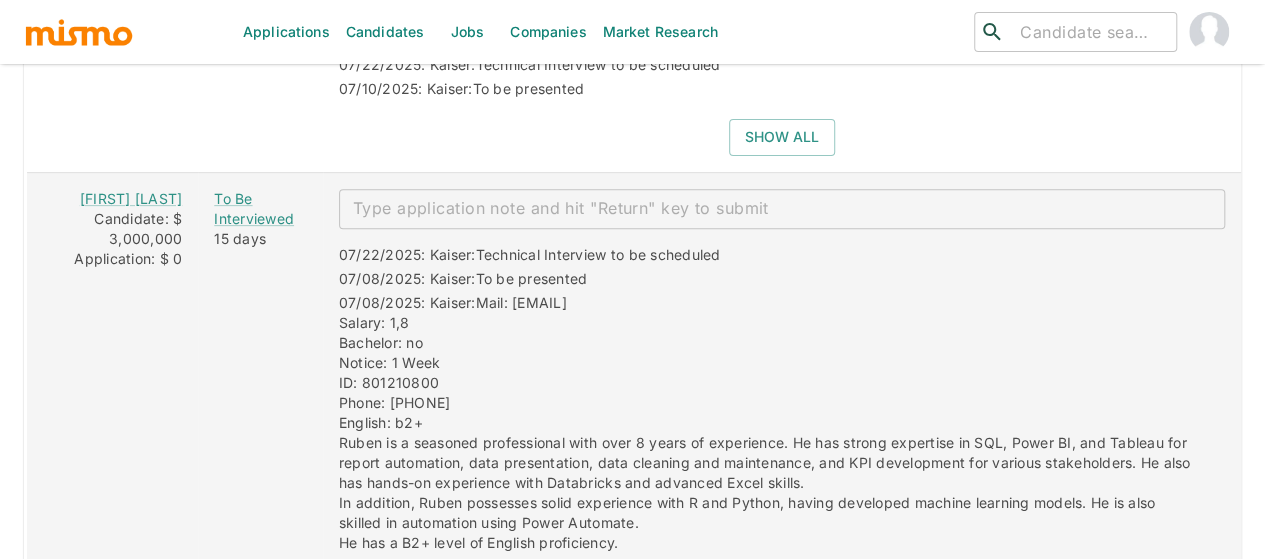 click at bounding box center (782, 208) 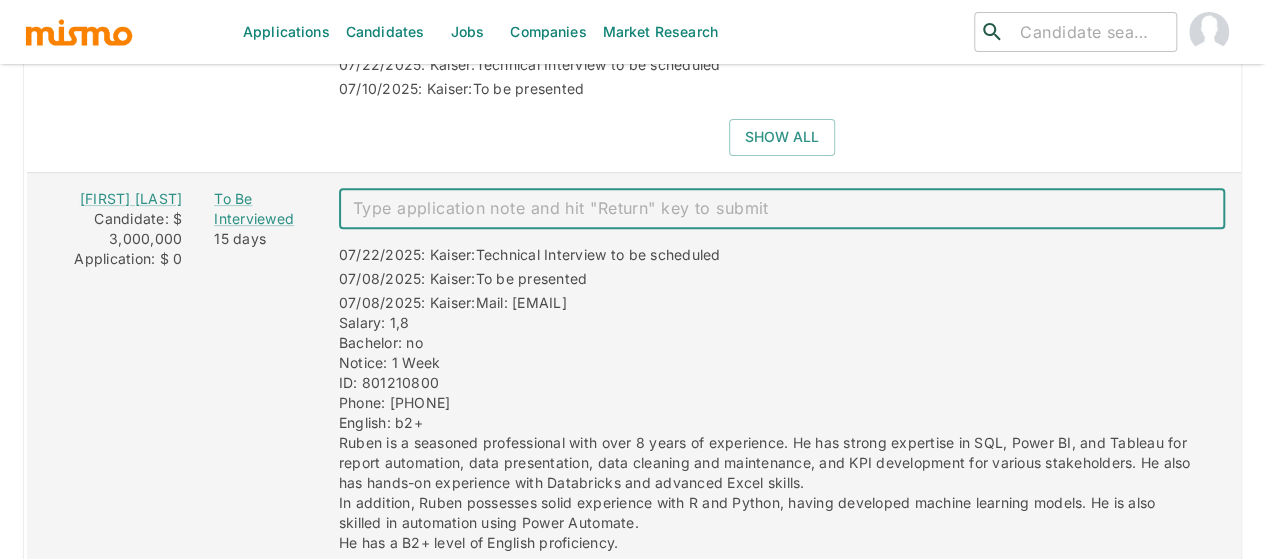 paste on "Technical Interview" 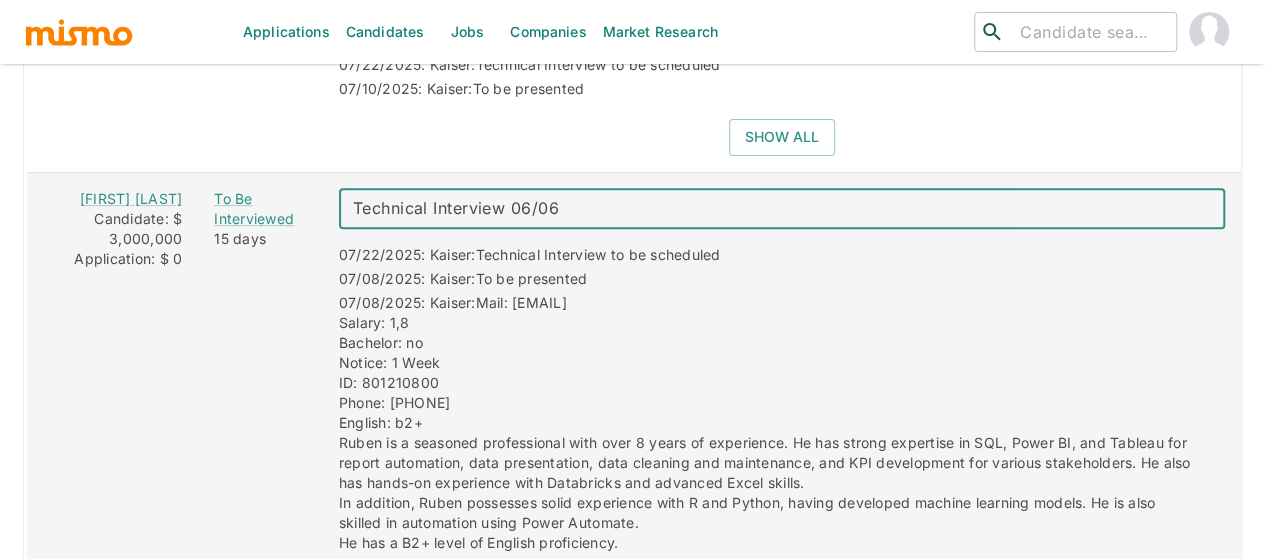 click on "Technical Interview 06/06" at bounding box center [782, 208] 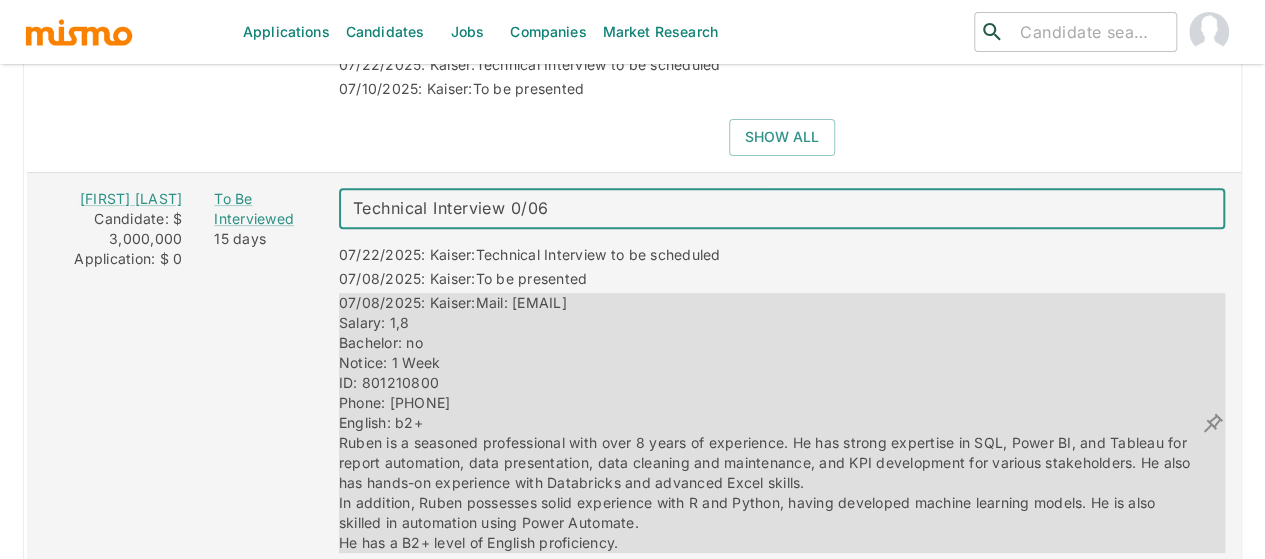 type on "Technical Interview 08/06" 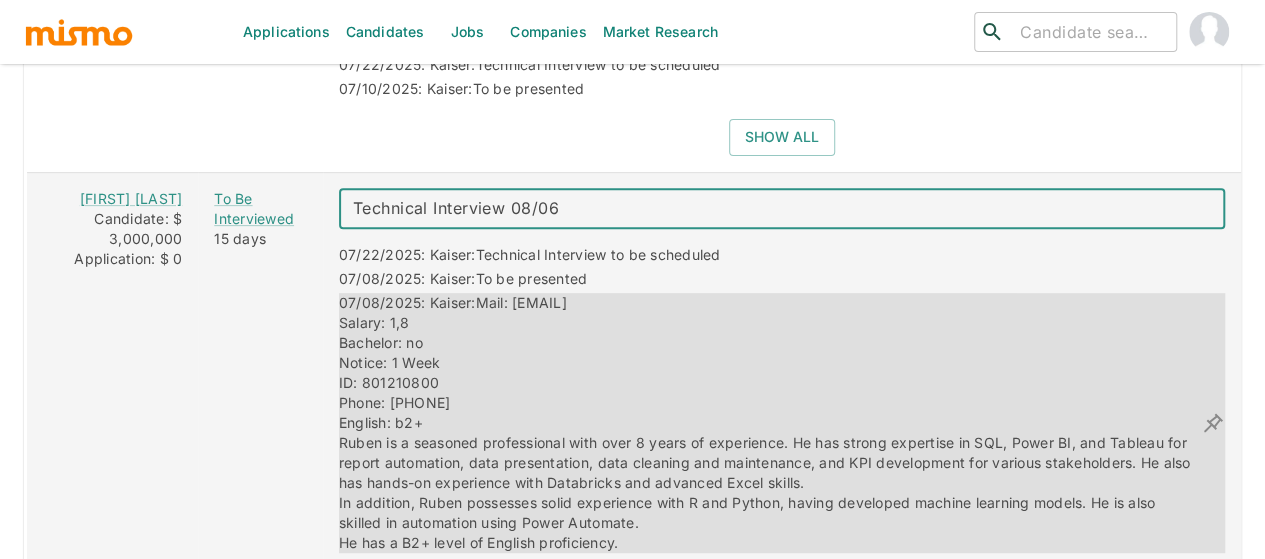 type 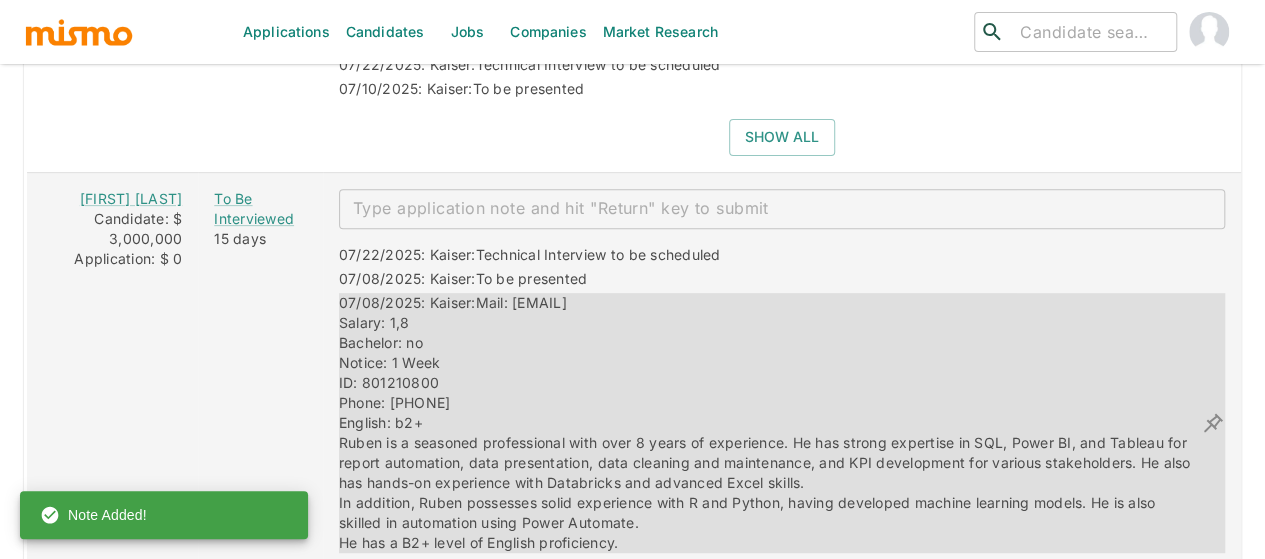 drag, startPoint x: 720, startPoint y: 263, endPoint x: 512, endPoint y: 260, distance: 208.02164 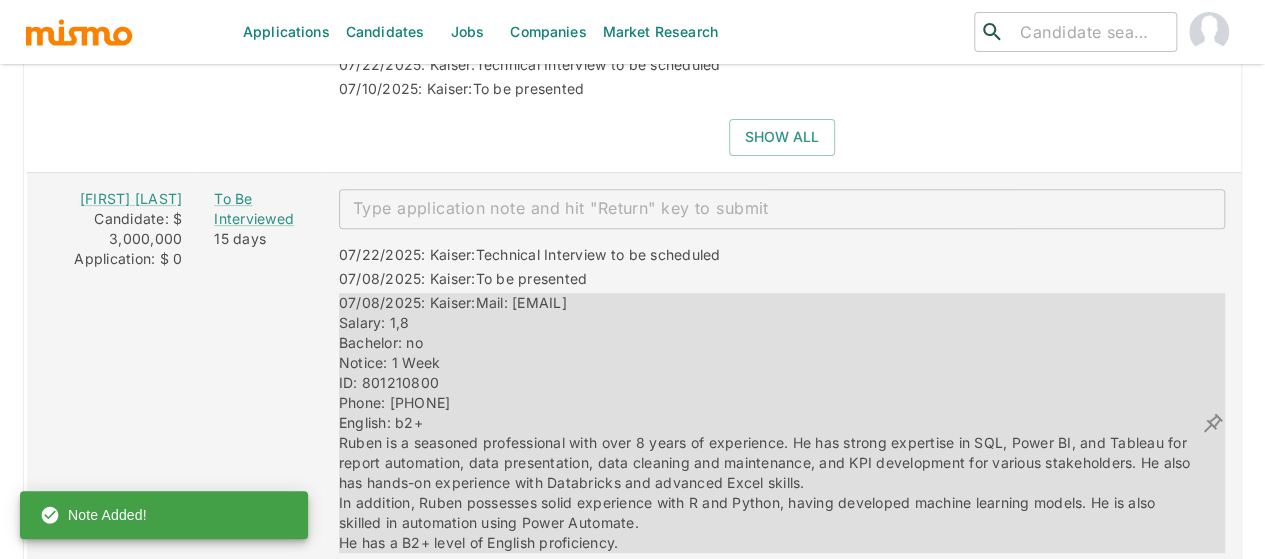 click on "07/08/2025:
Kaiser:  Mail: almendarez_88@hotmail.com Salary: 1,8 Bachelor: no Notice: 1 Week ID: 801210800 Phone: 89888773 English: b2+ Ruben is a seasoned professional with over 8 years of experience. He has strong expertise in SQL, Power BI, and Tableau for report automation, data presentation, data cleaning and maintenance, and KPI development for various stakeholders. He also has hands-on experience with Databricks and advanced Excel skills. In addition, Ruben possesses solid experience with R and Python, having developed machine learning models. He is also skilled in automation using Power Automate. He has a B2+ level of English proficiency." at bounding box center (770, 423) 